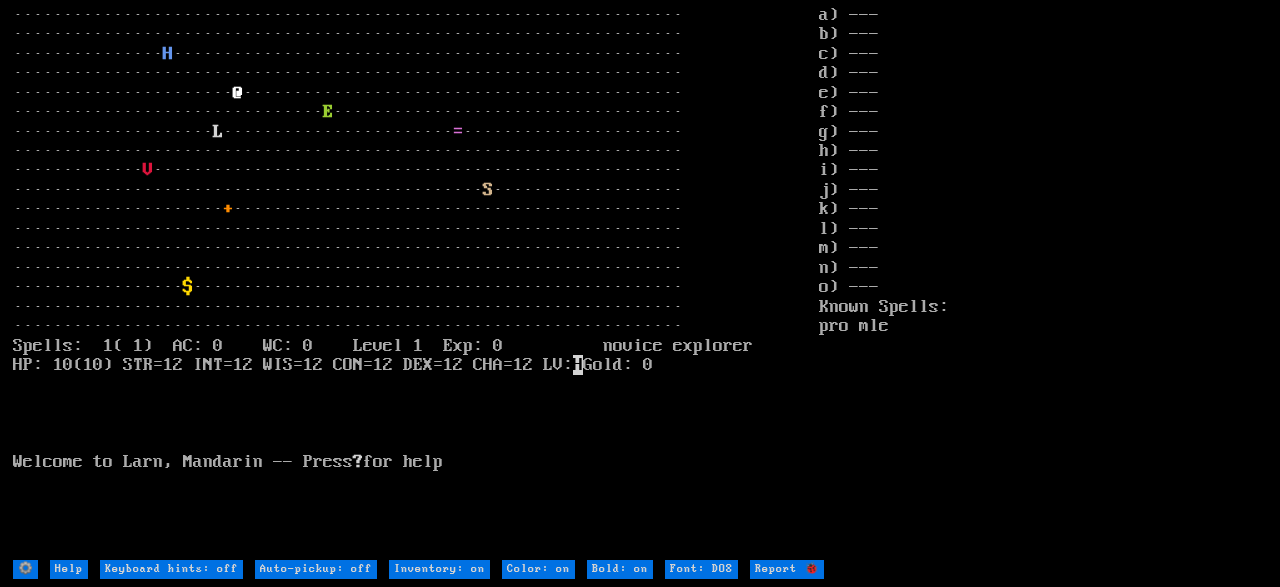 scroll, scrollTop: 0, scrollLeft: 0, axis: both 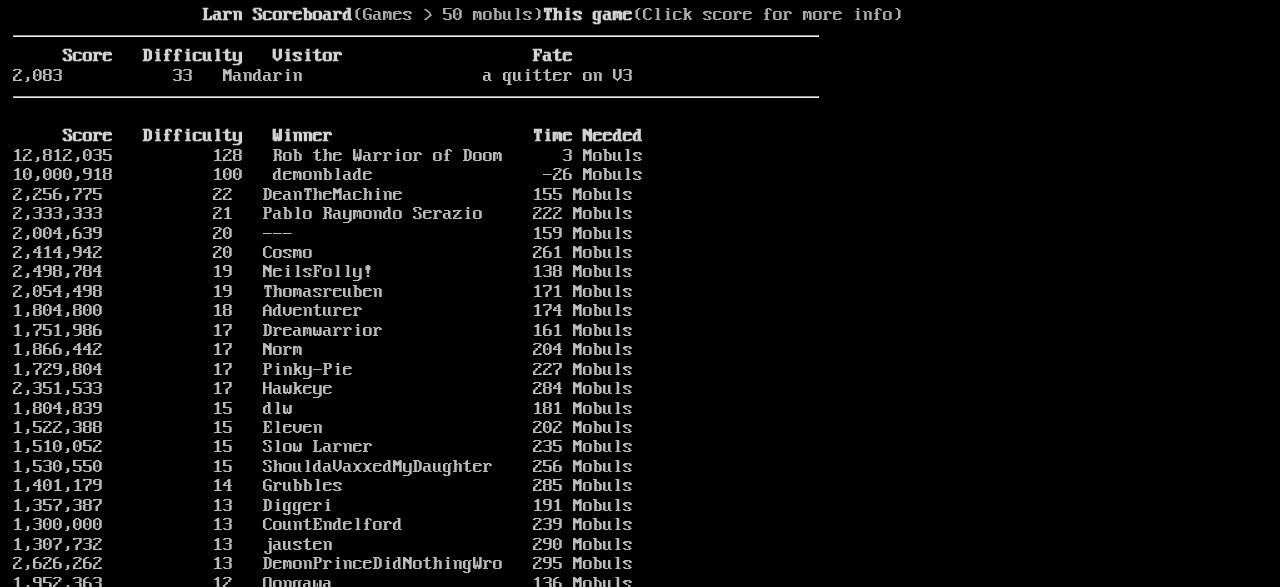 click at bounding box center (640, 569) 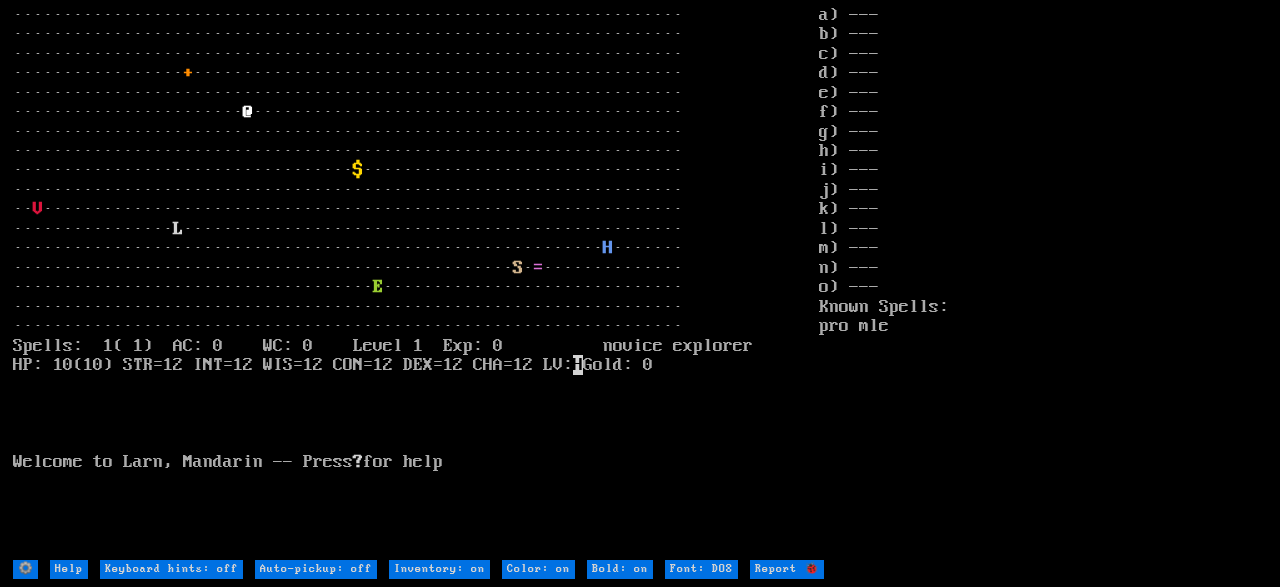 scroll, scrollTop: 0, scrollLeft: 0, axis: both 